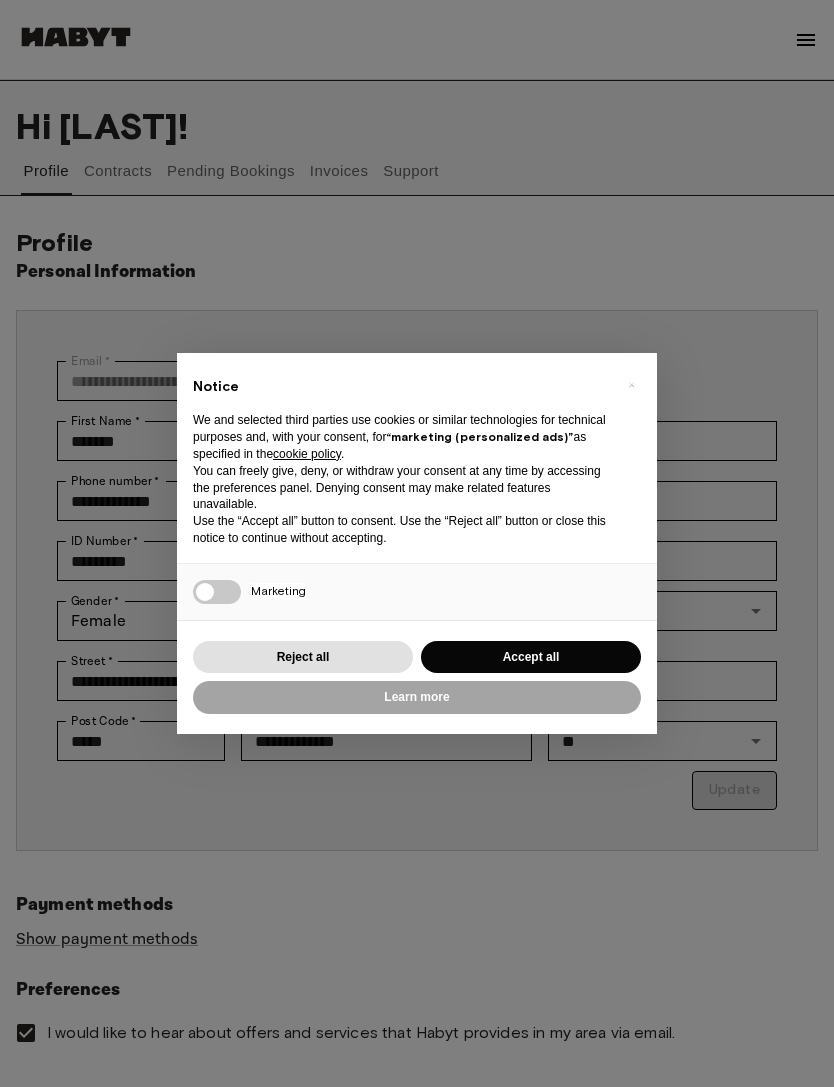 scroll, scrollTop: 0, scrollLeft: 0, axis: both 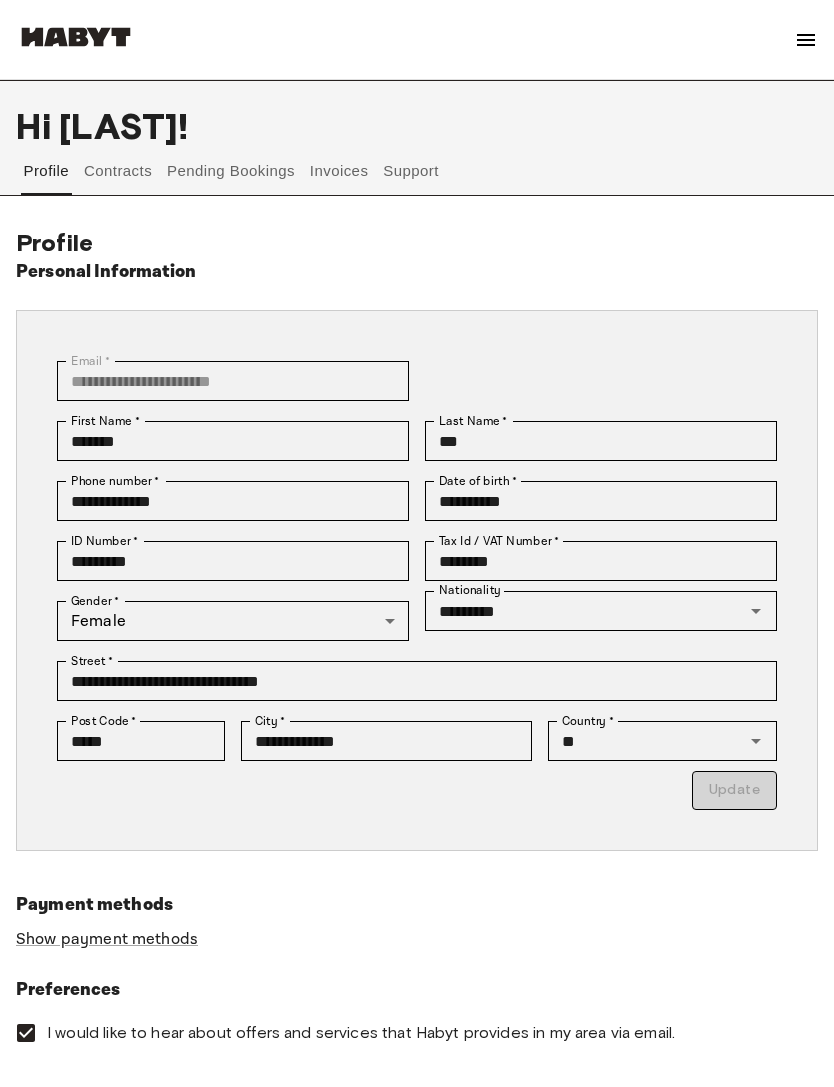 click at bounding box center [806, 40] 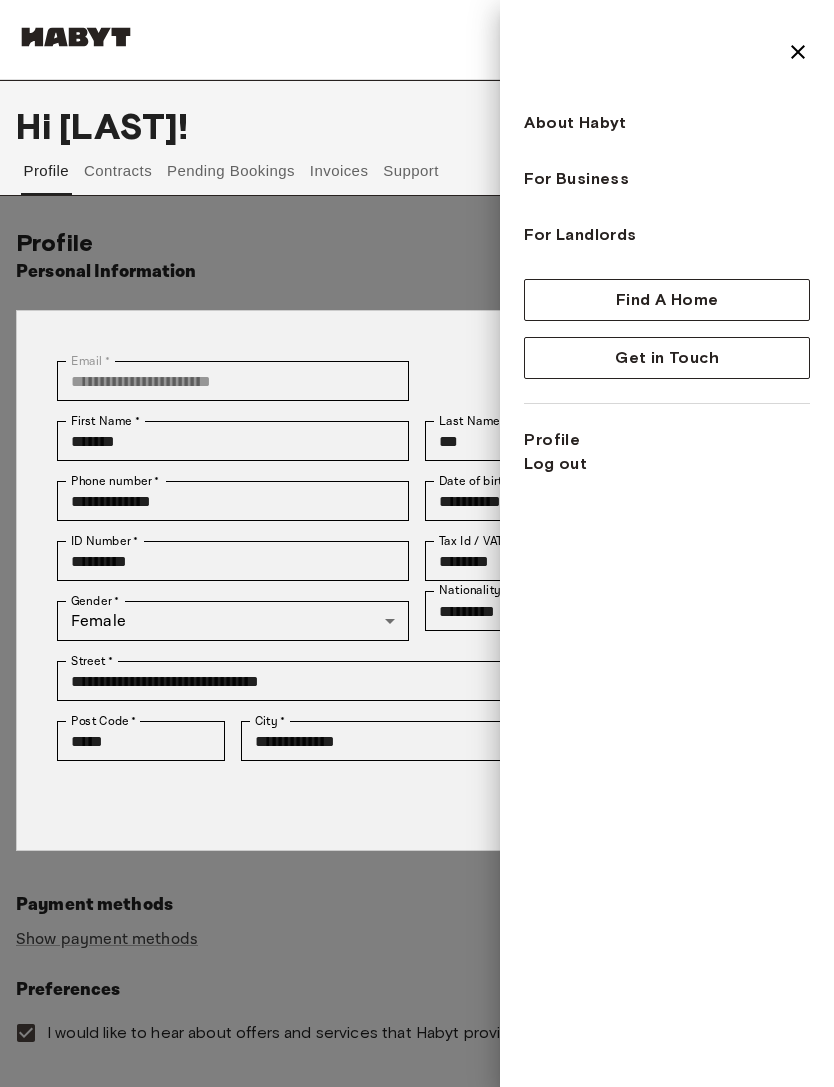 click at bounding box center [417, 543] 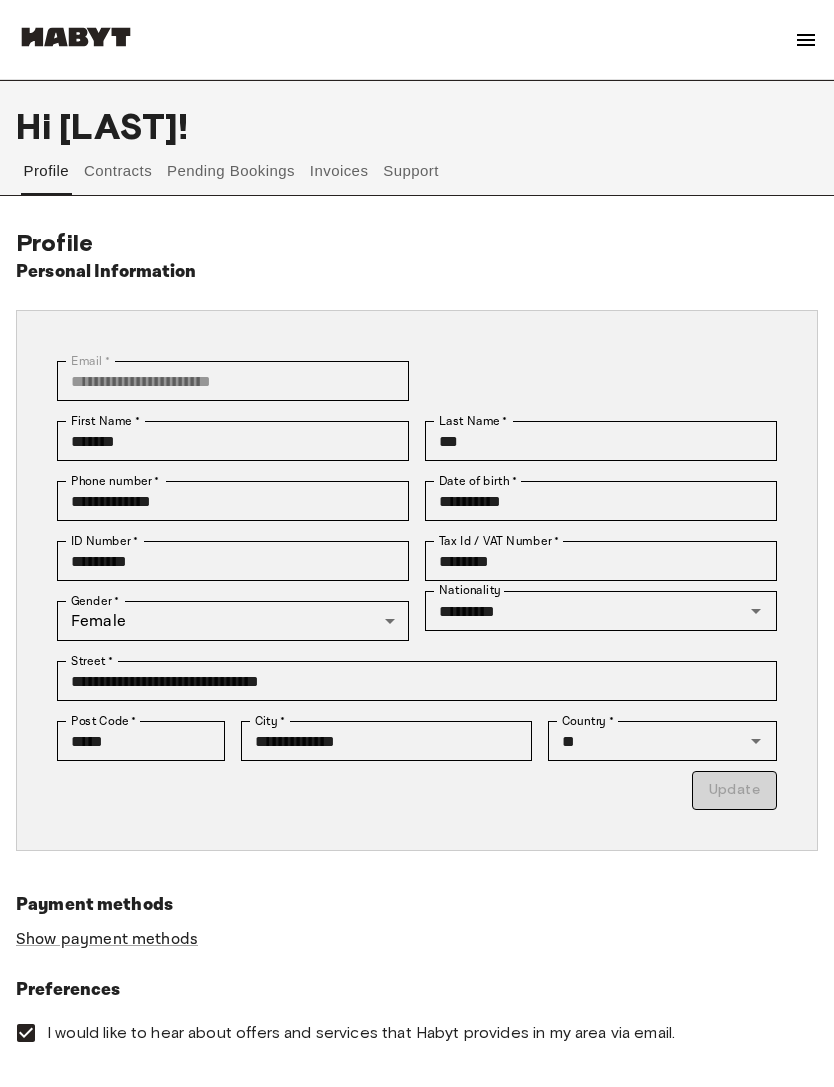click on "Invoices" at bounding box center (338, 171) 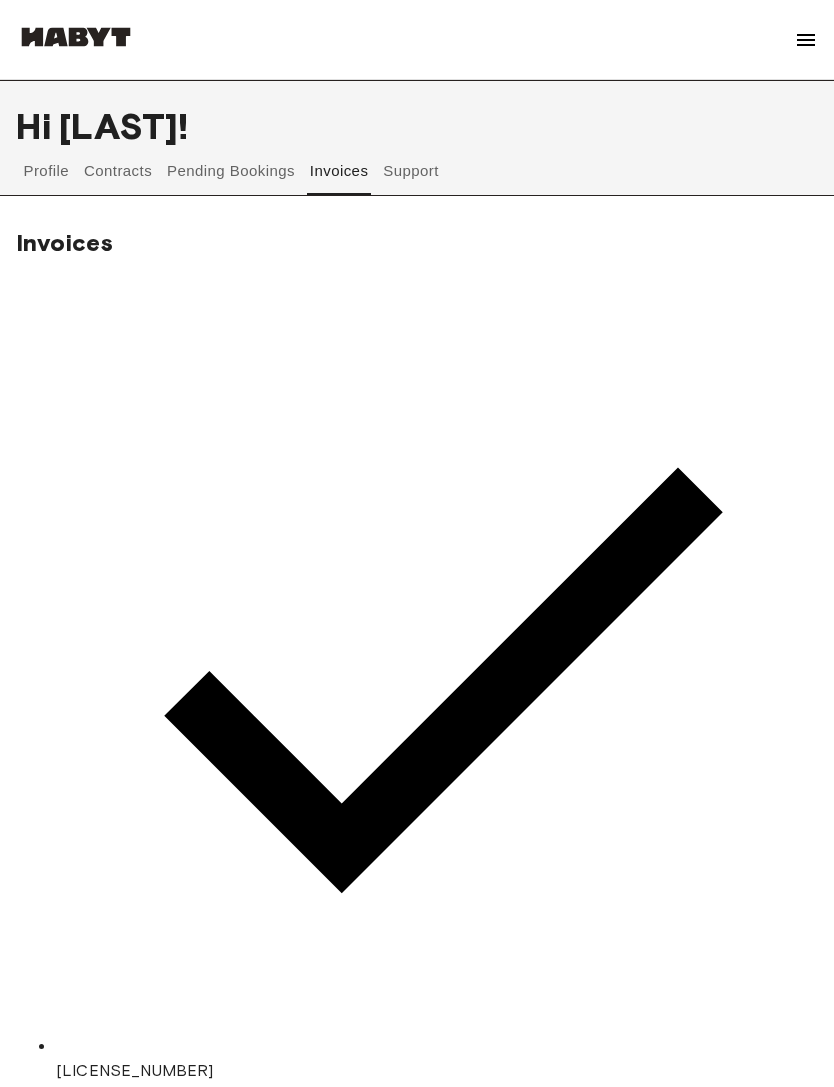 click on "Pending Bookings" at bounding box center (231, 171) 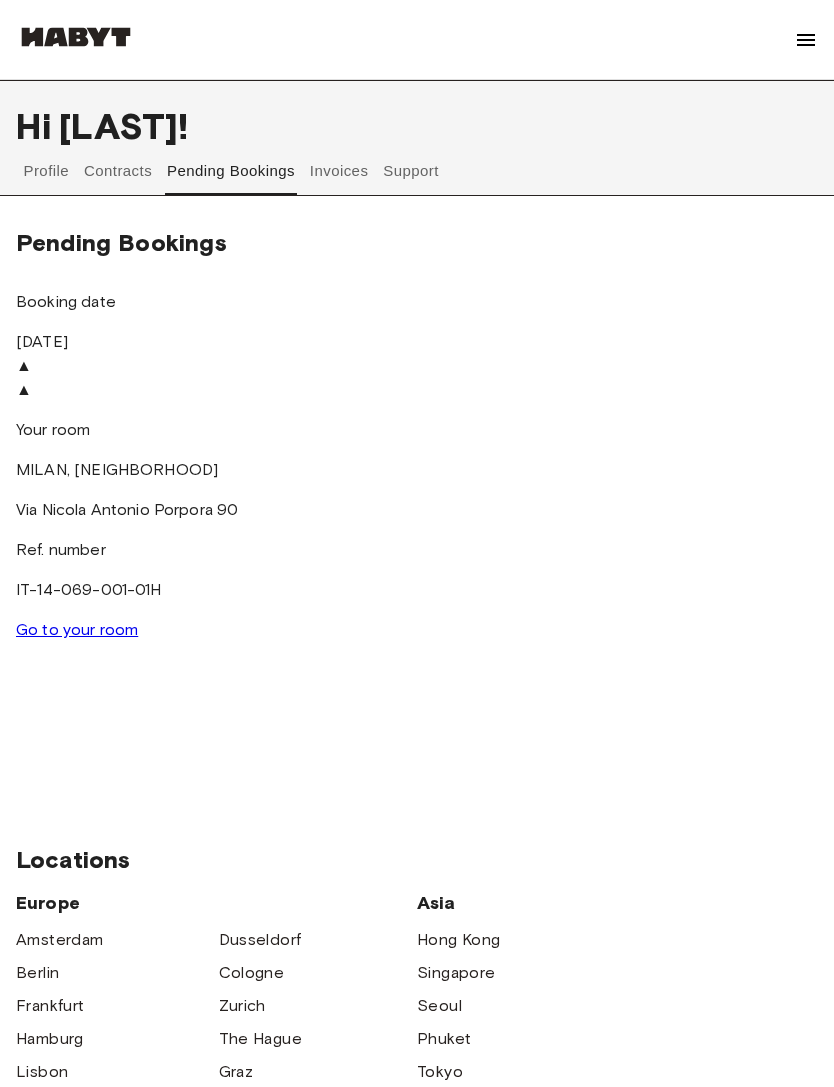 click on "Support" at bounding box center (411, 171) 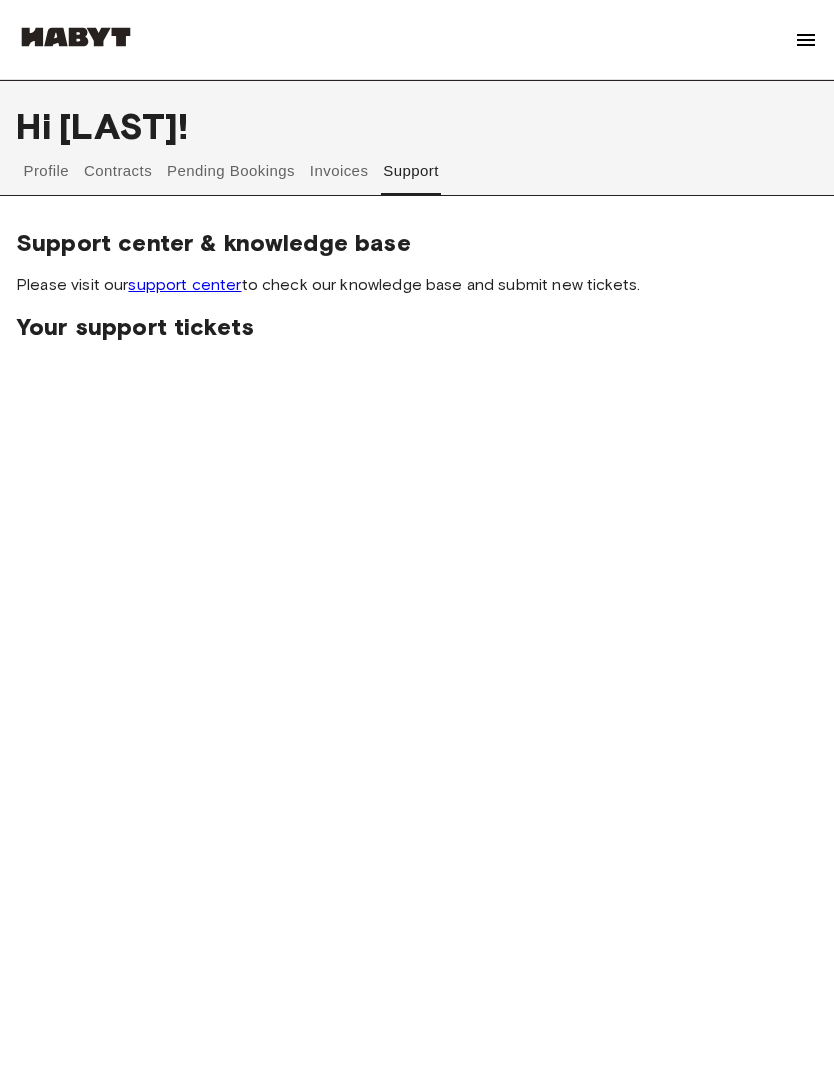 click on "Invoices" at bounding box center (338, 171) 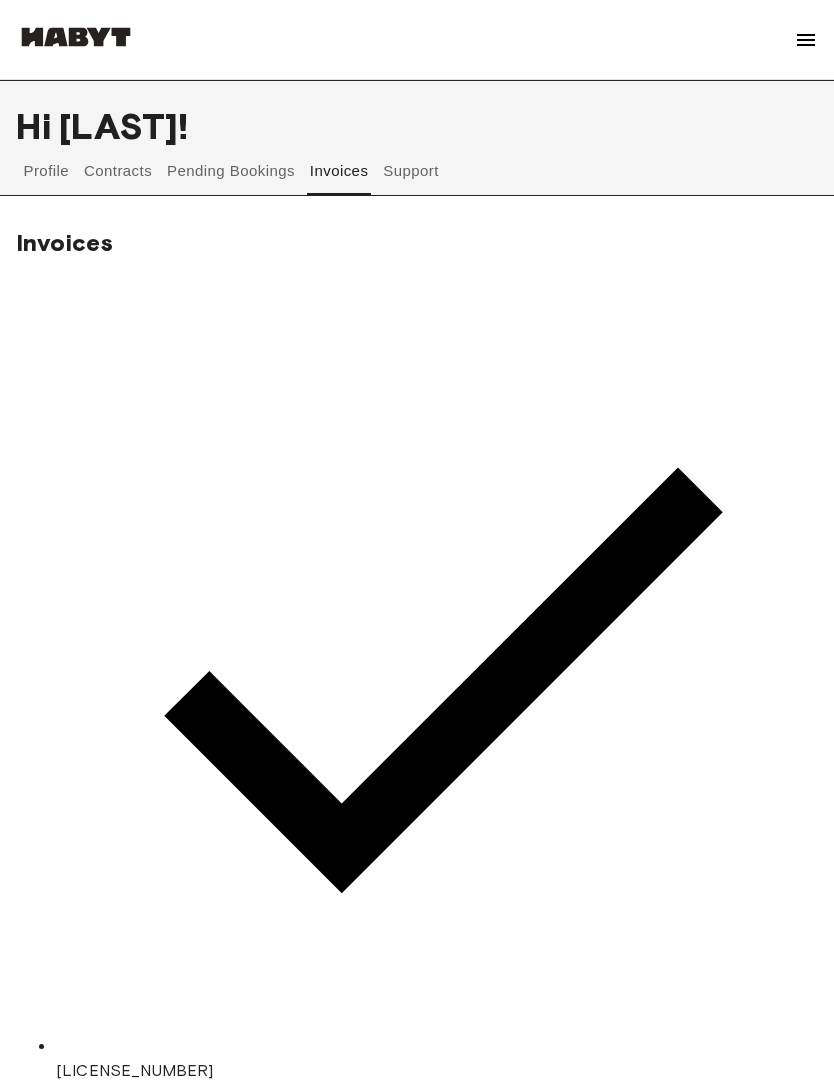click on "Contracts" at bounding box center [118, 171] 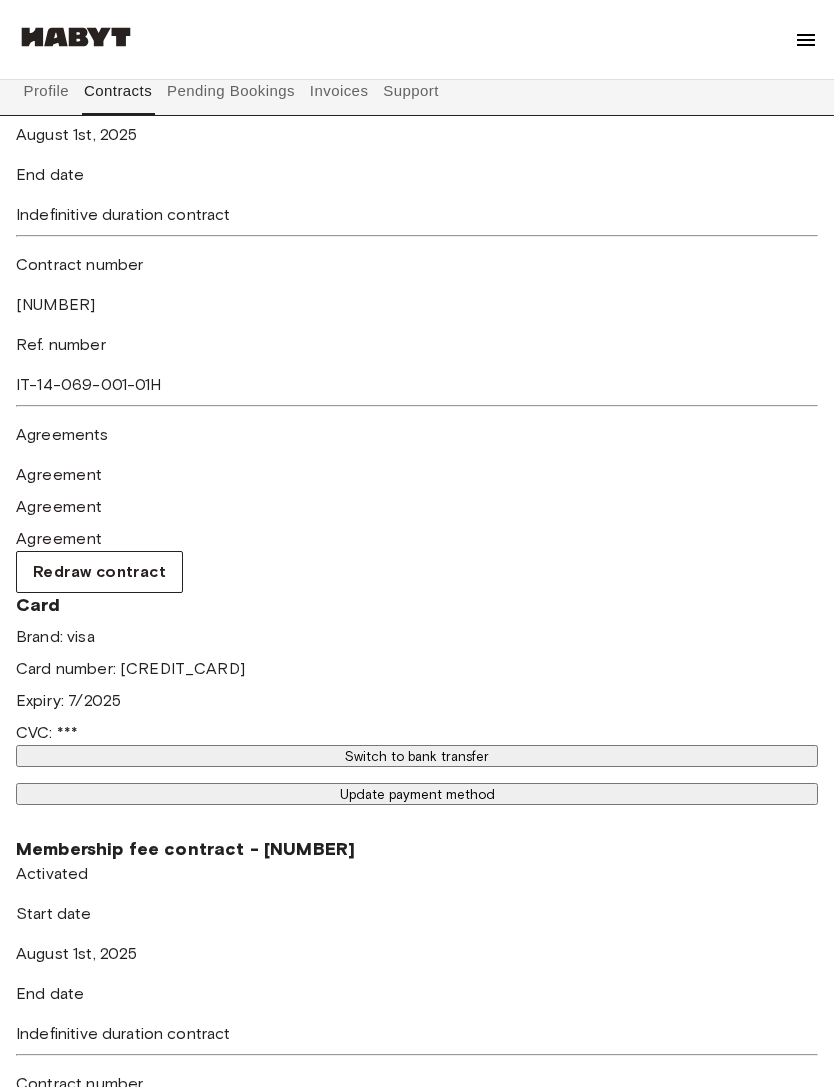 scroll, scrollTop: 449, scrollLeft: 0, axis: vertical 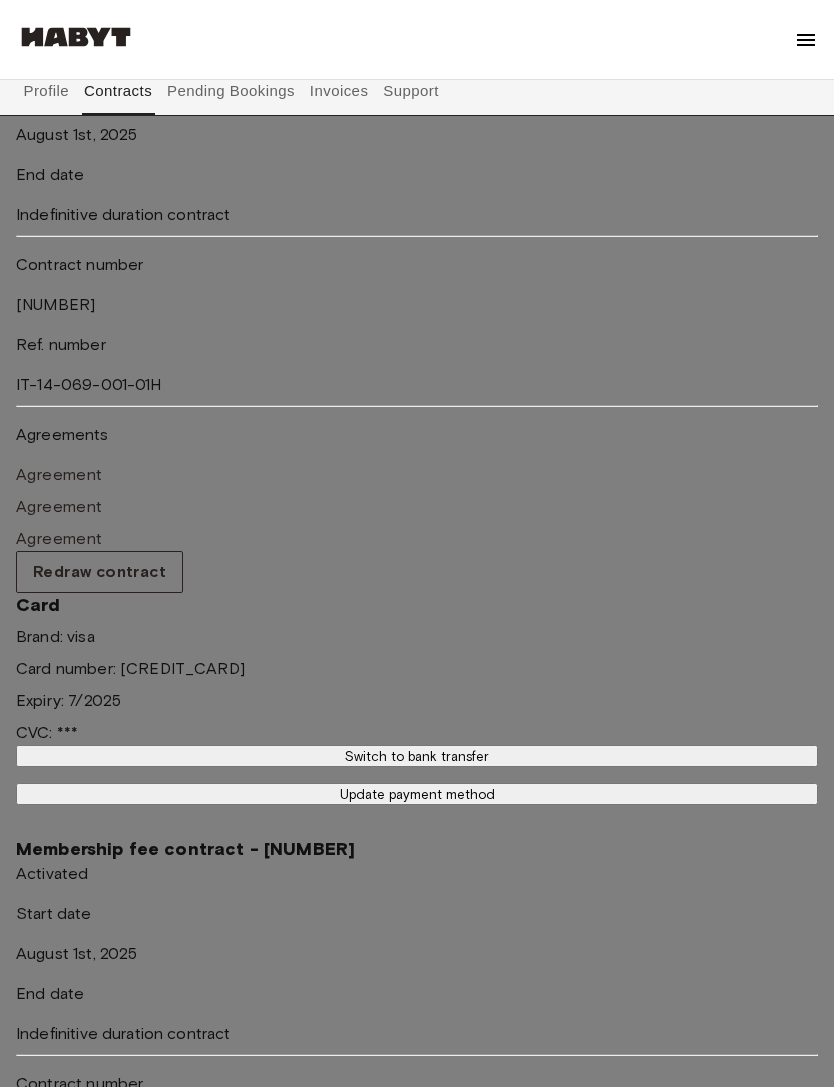 click on "Cancel" at bounding box center (42, 2491) 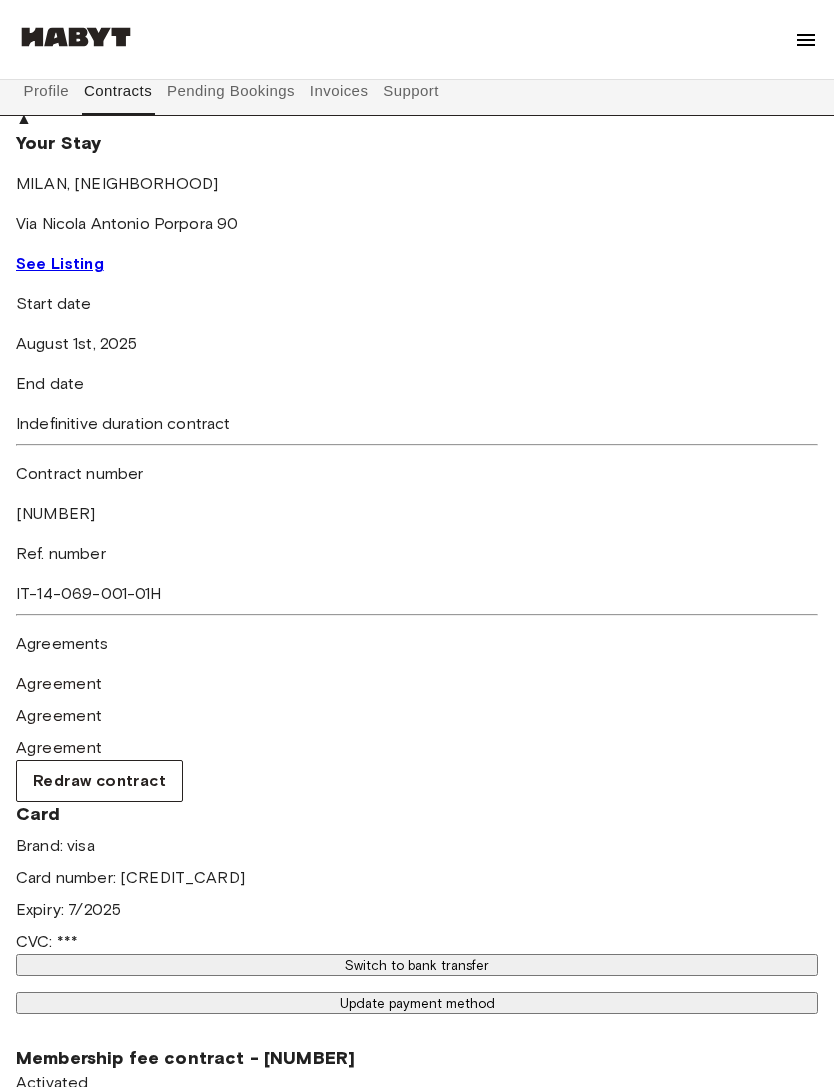 scroll, scrollTop: 0, scrollLeft: 0, axis: both 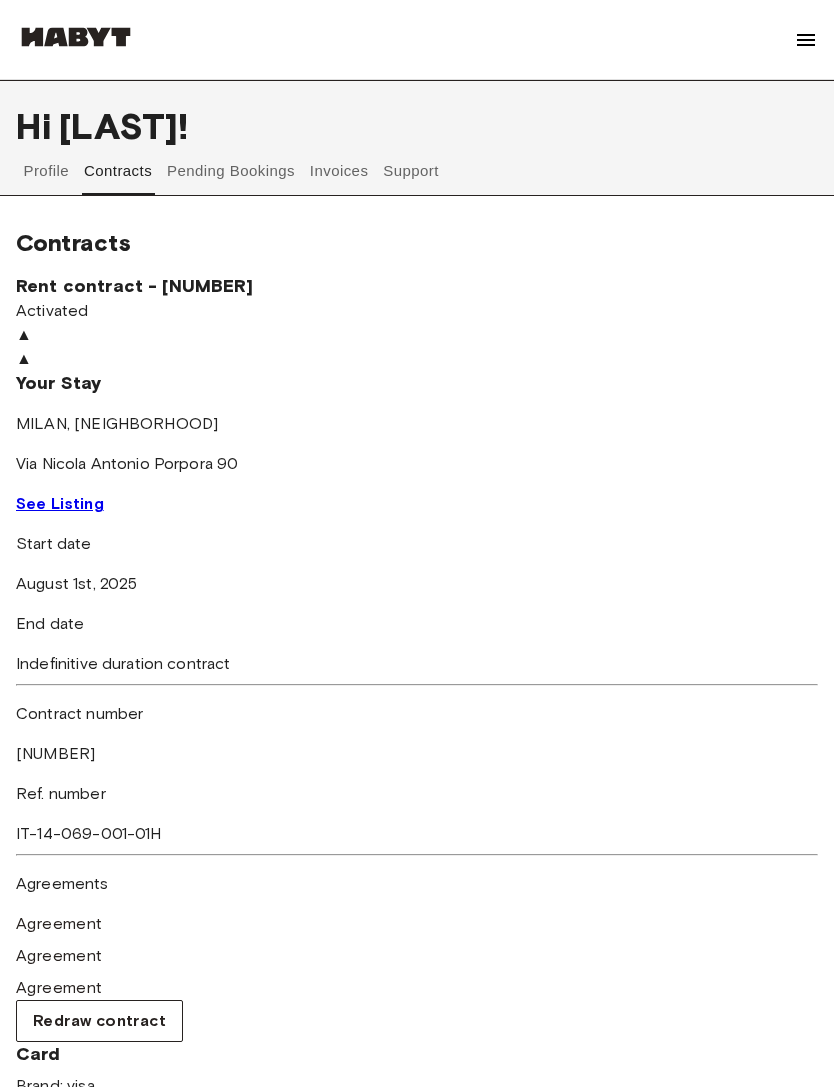 click on "Profile" at bounding box center (46, 171) 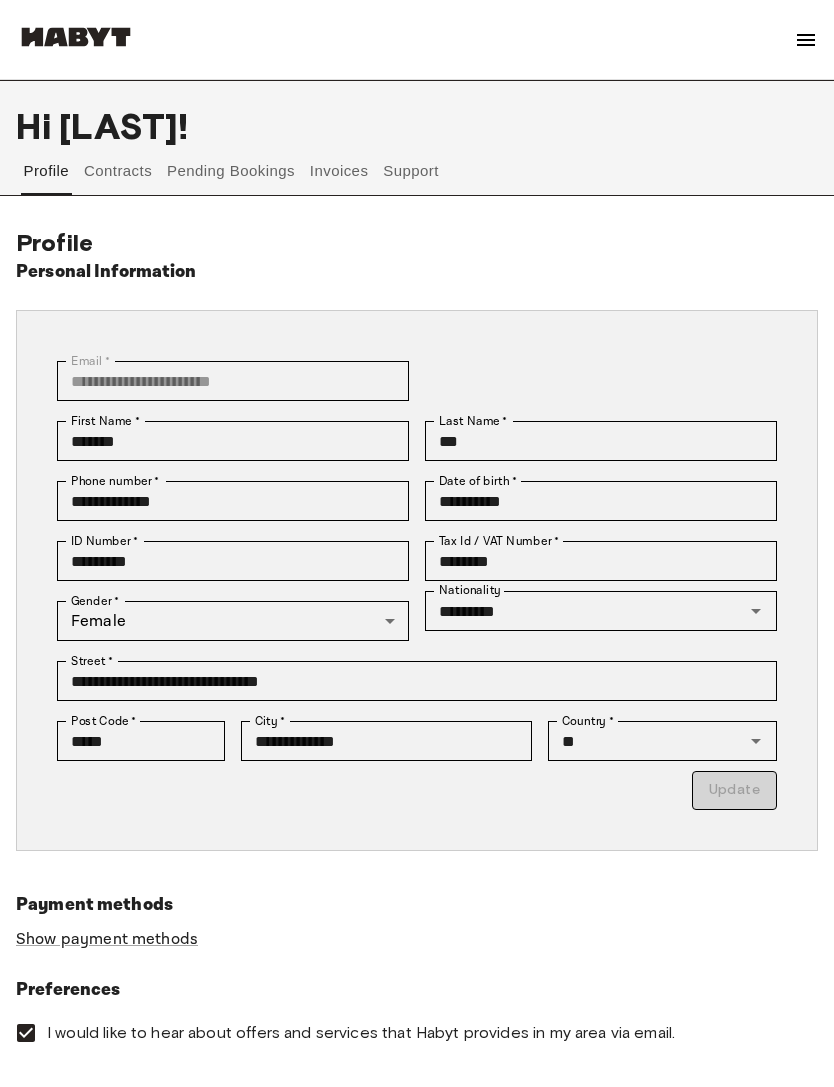 click on "Pending Bookings" at bounding box center [231, 171] 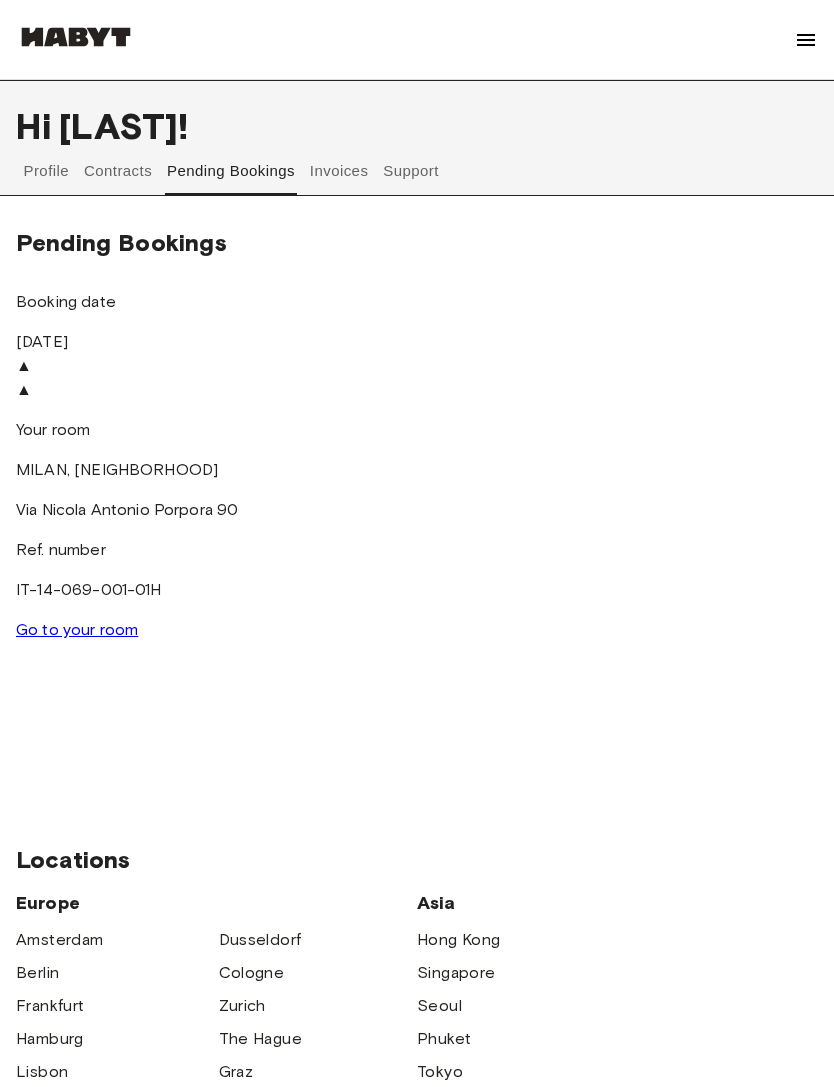 click on "Invoices" at bounding box center [338, 171] 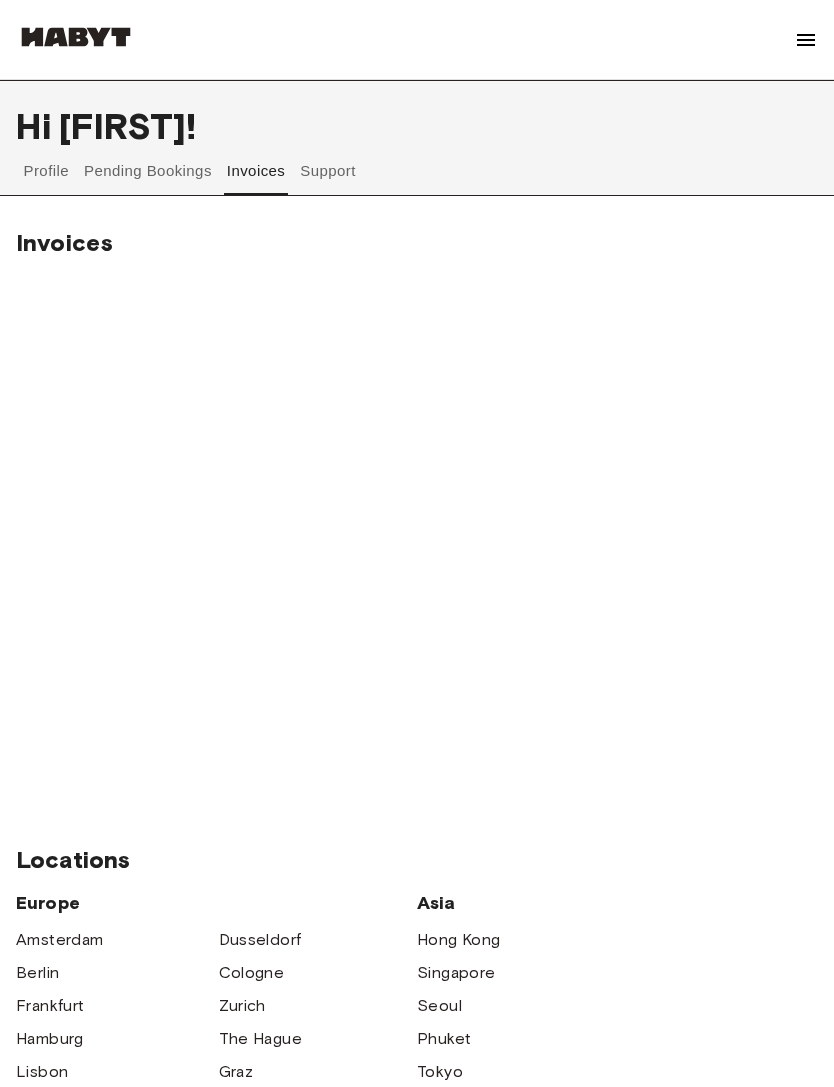scroll, scrollTop: 0, scrollLeft: 0, axis: both 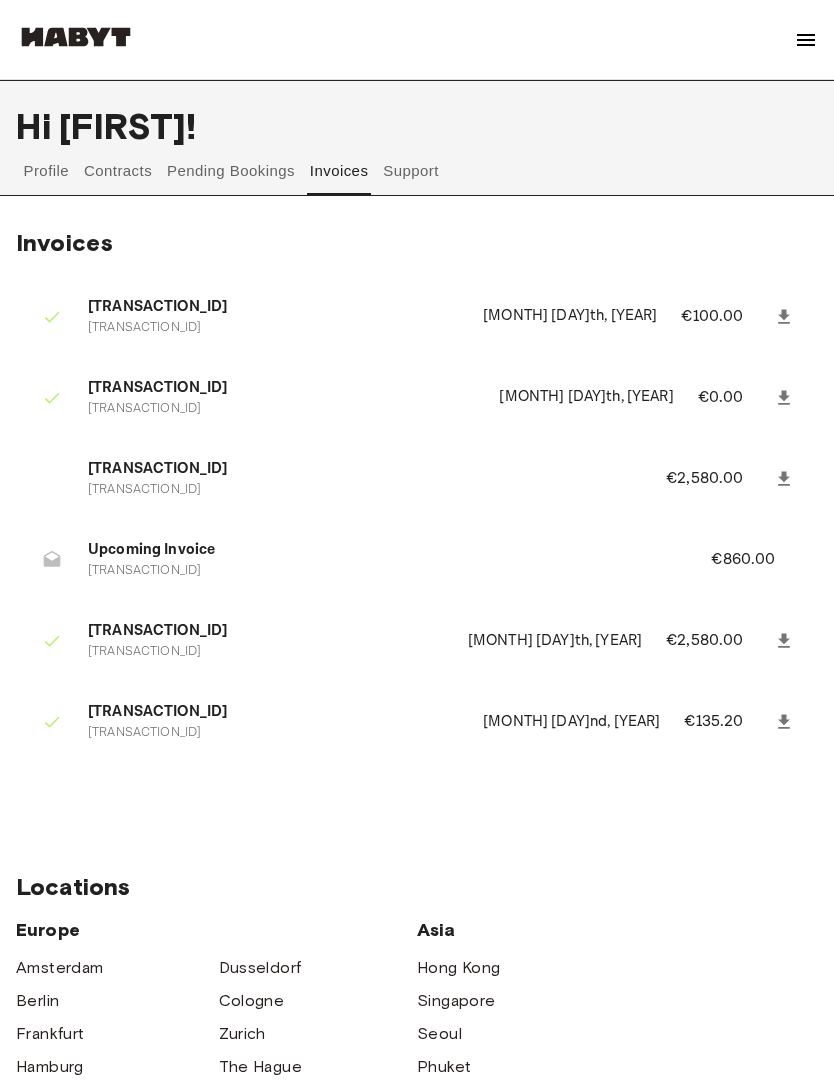 click at bounding box center [806, 40] 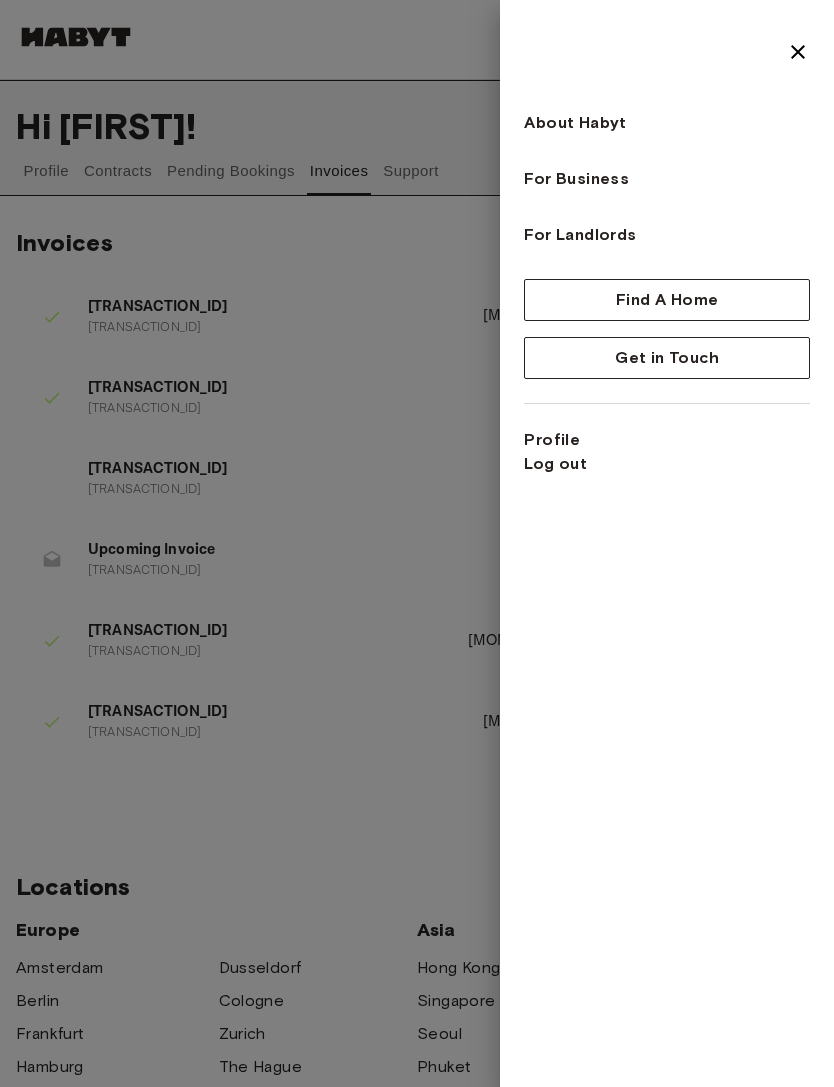 click at bounding box center [798, 55] 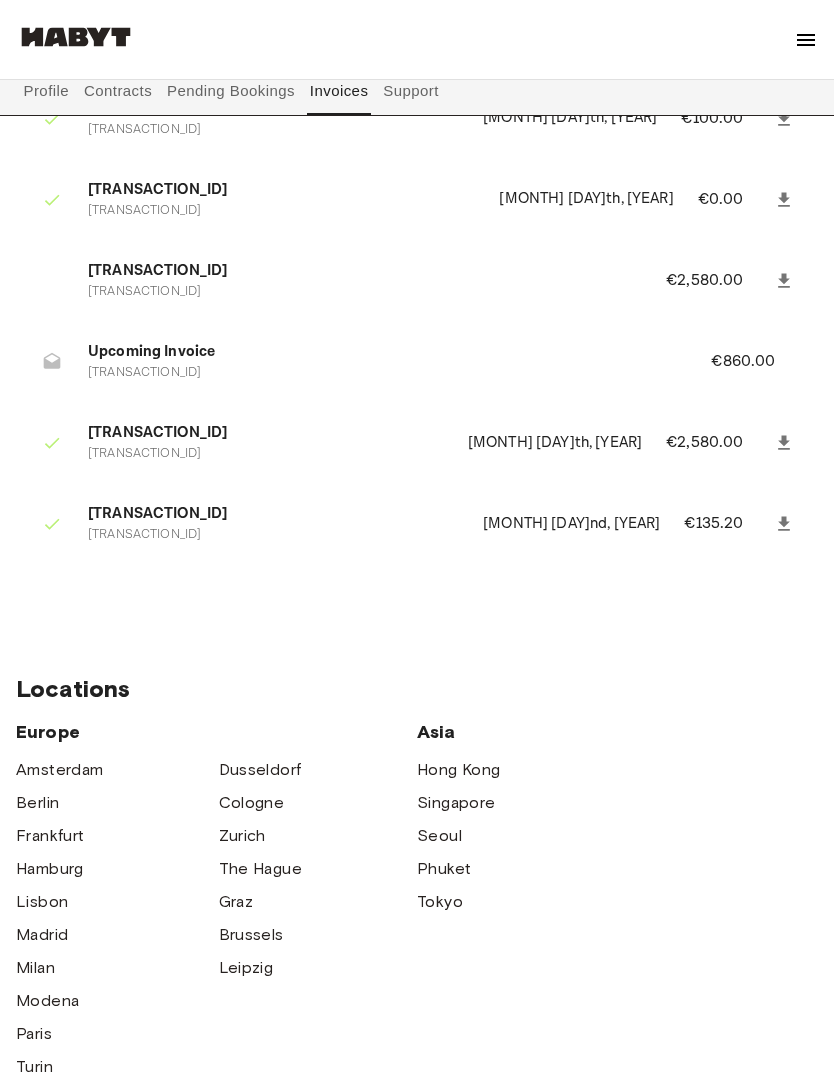 scroll, scrollTop: 0, scrollLeft: 0, axis: both 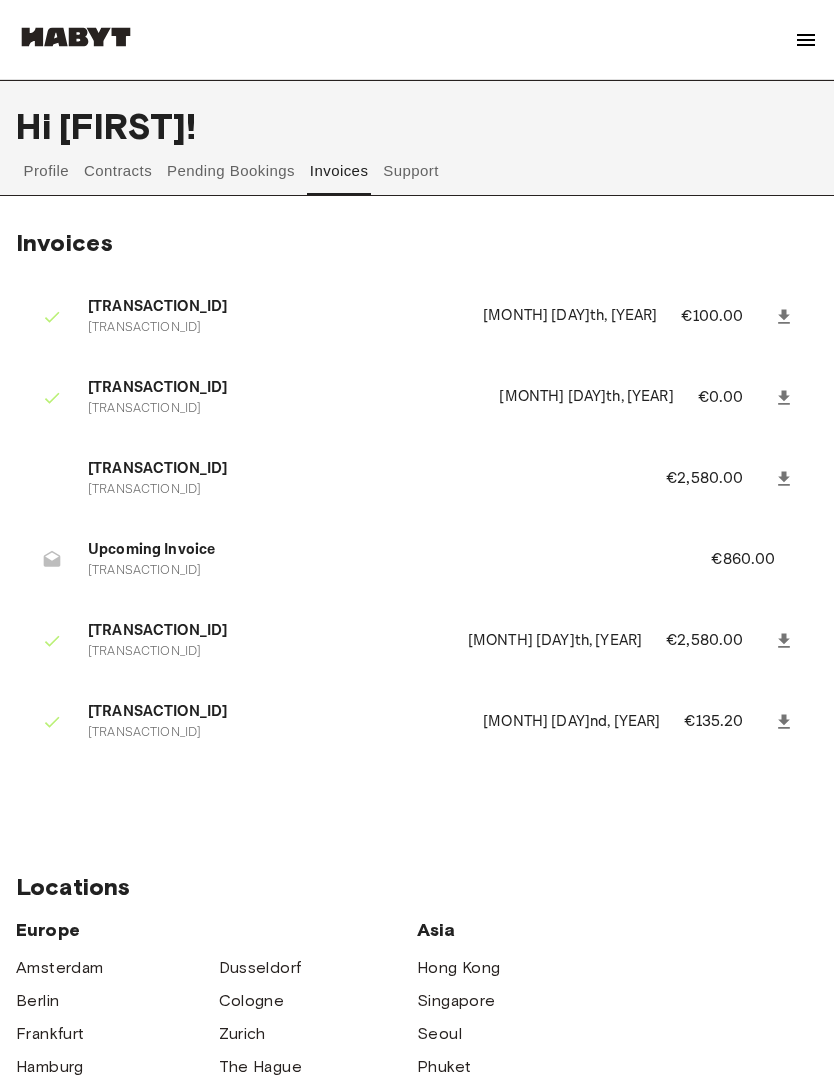 click on "Contracts" at bounding box center (118, 171) 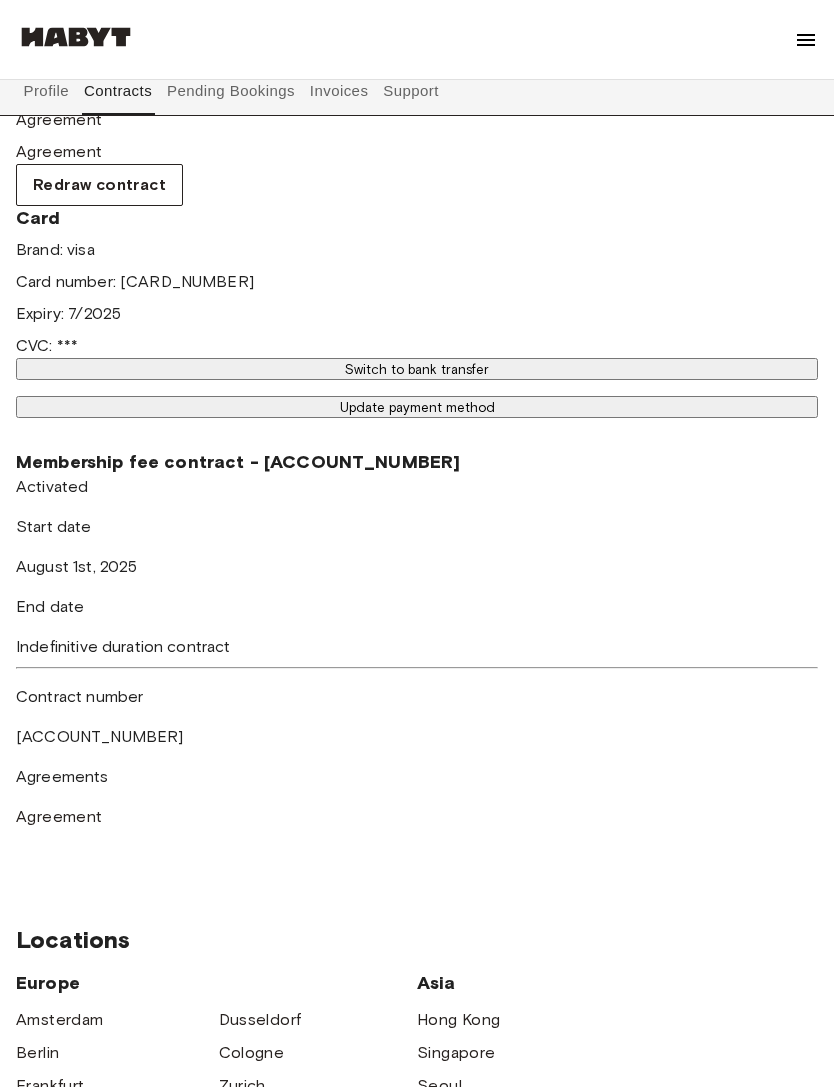 scroll, scrollTop: 835, scrollLeft: 0, axis: vertical 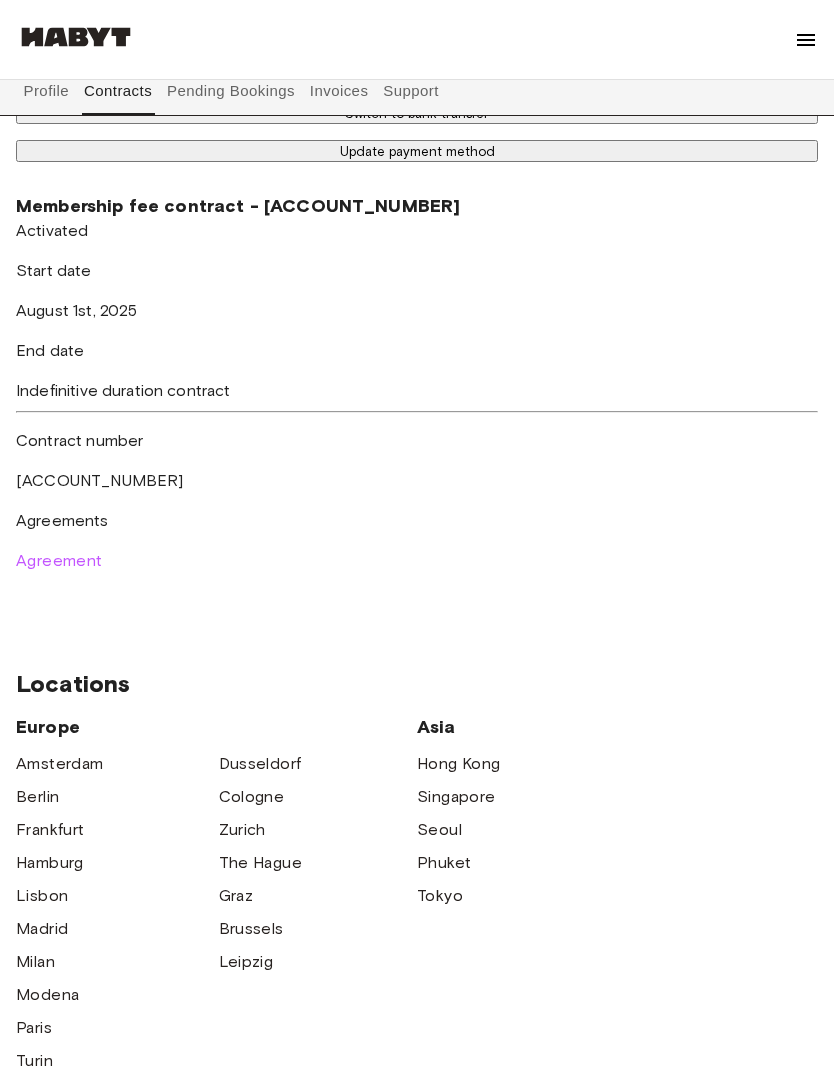 click on "Agreement" at bounding box center [59, 561] 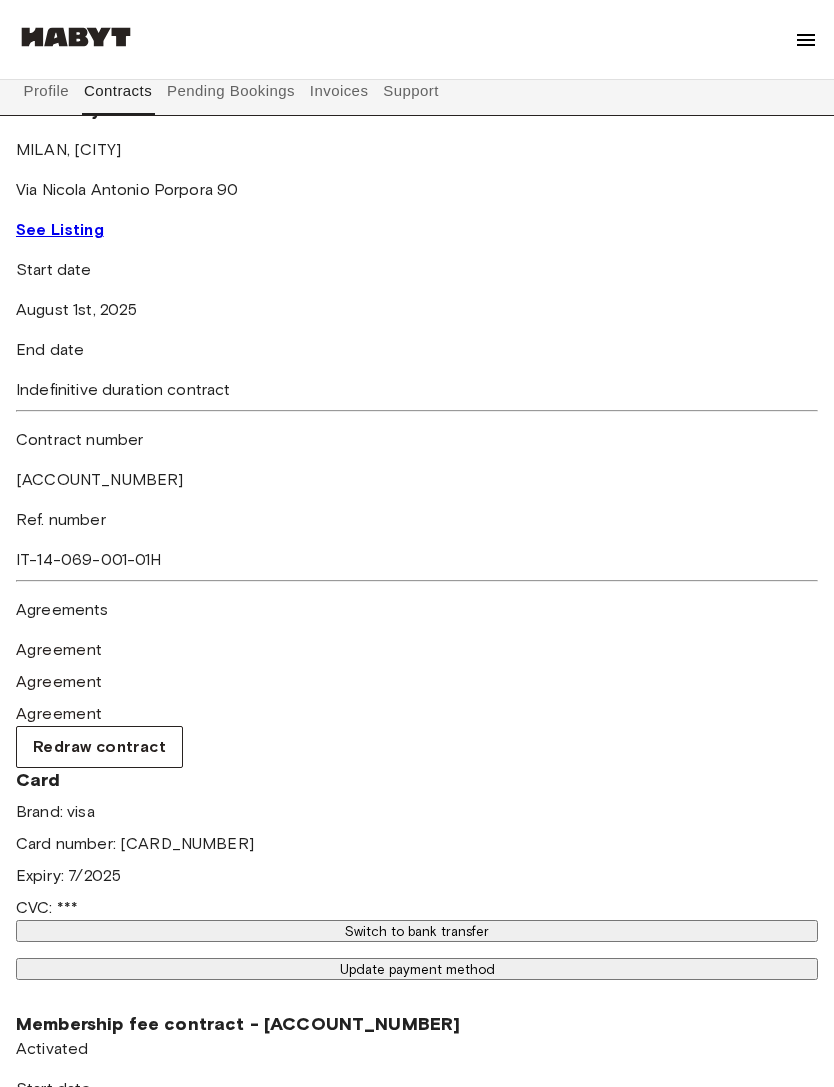 scroll, scrollTop: 274, scrollLeft: 0, axis: vertical 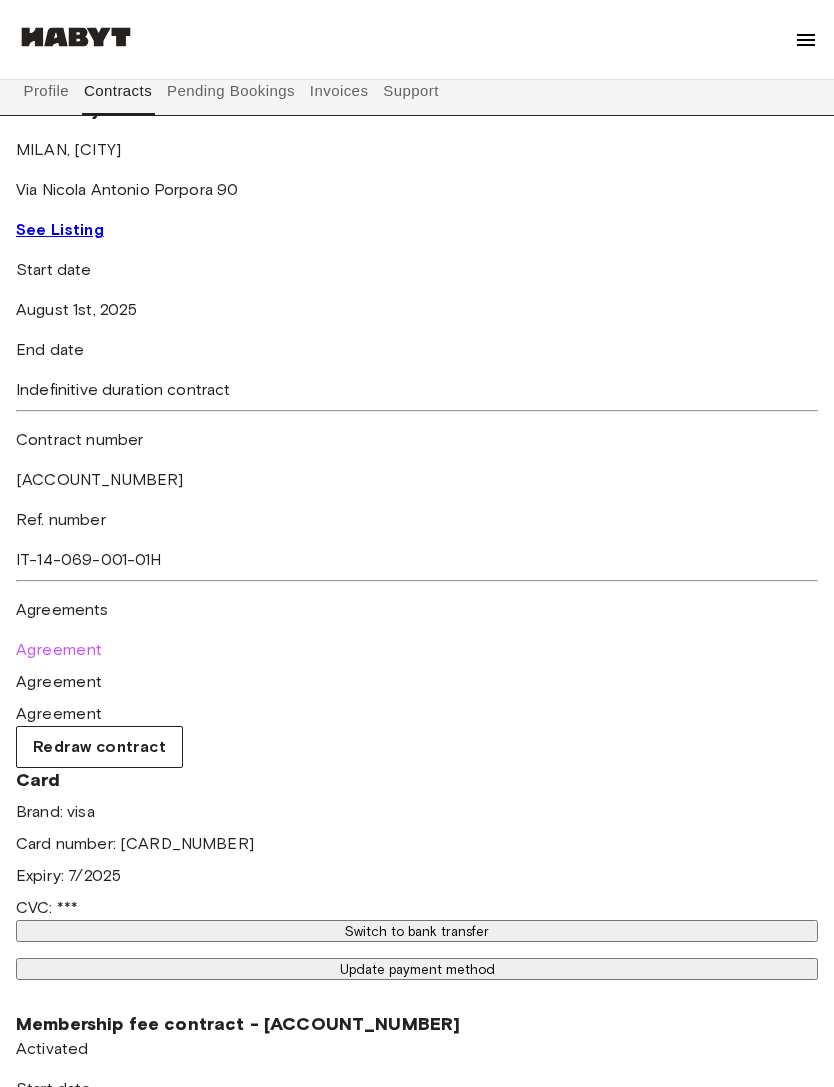 click on "Agreement" at bounding box center [59, 650] 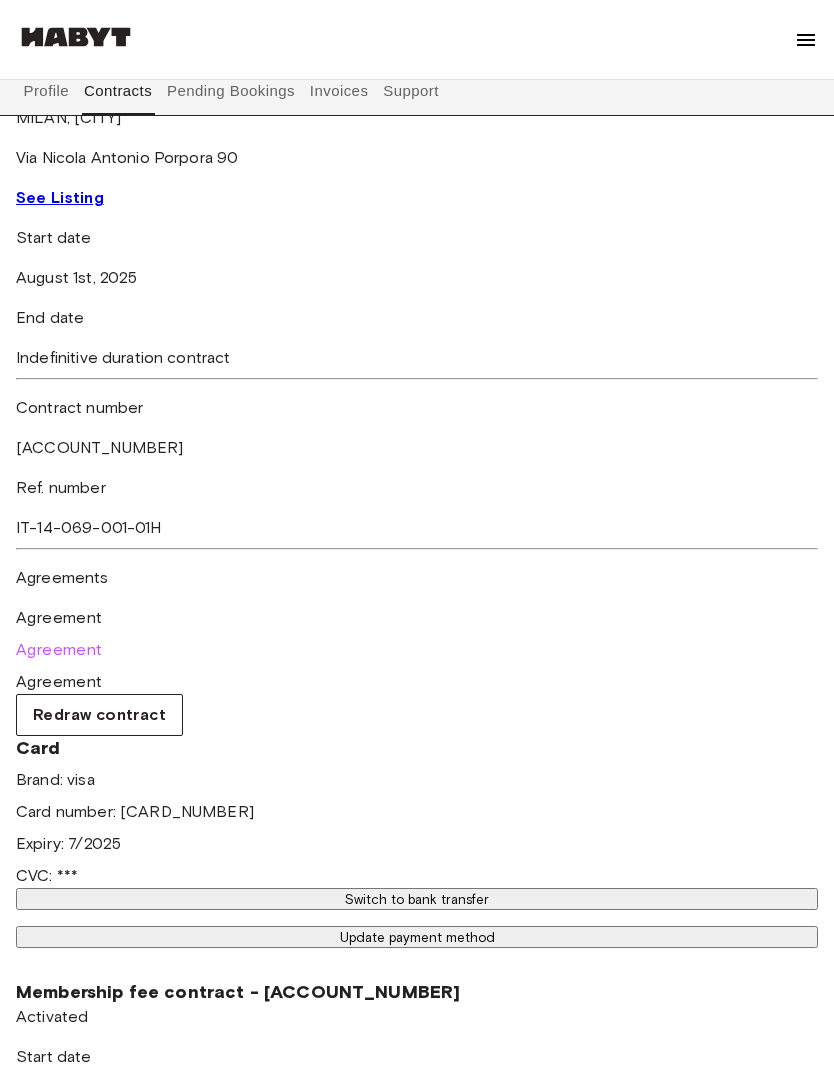 click on "Agreement" at bounding box center [59, 650] 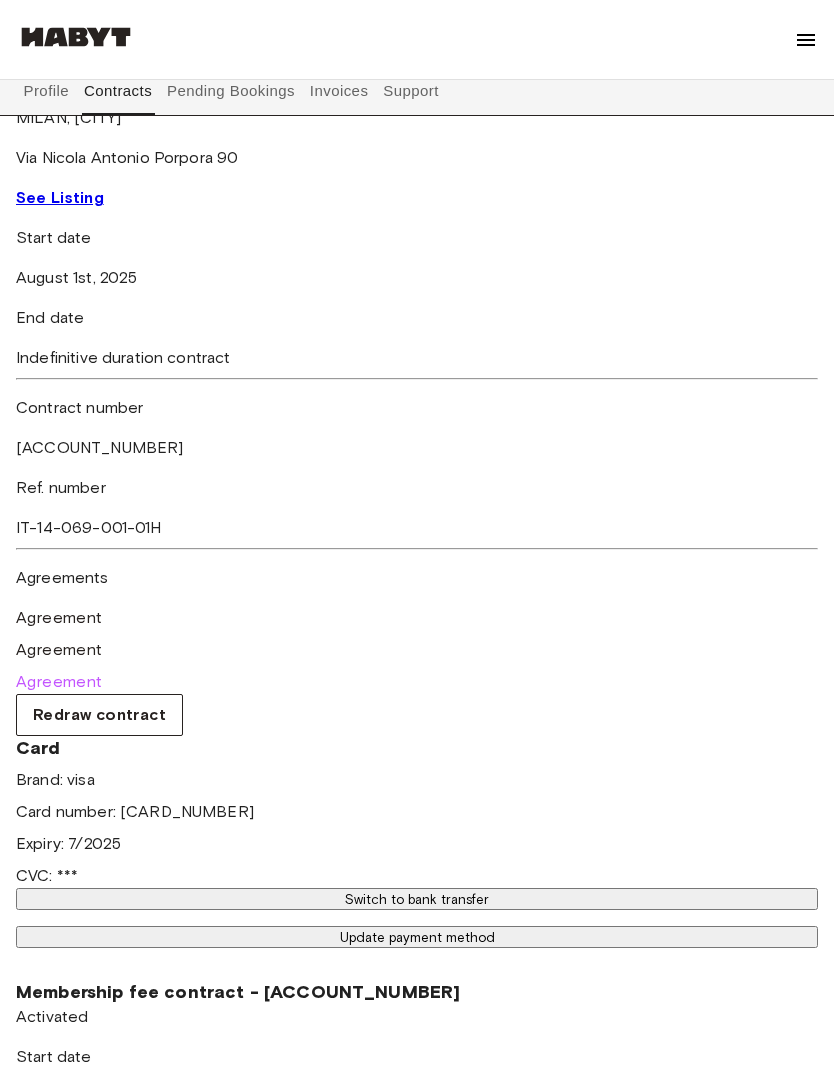 click on "Agreement" at bounding box center (59, 682) 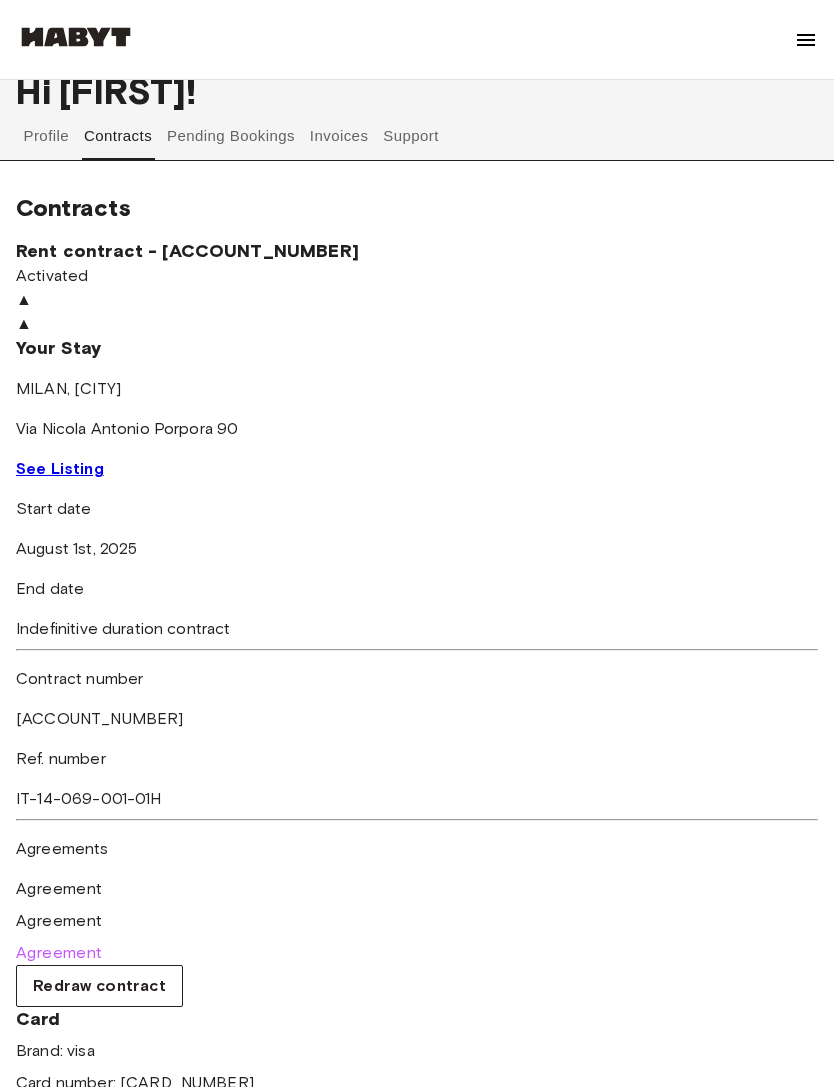 scroll, scrollTop: 0, scrollLeft: 0, axis: both 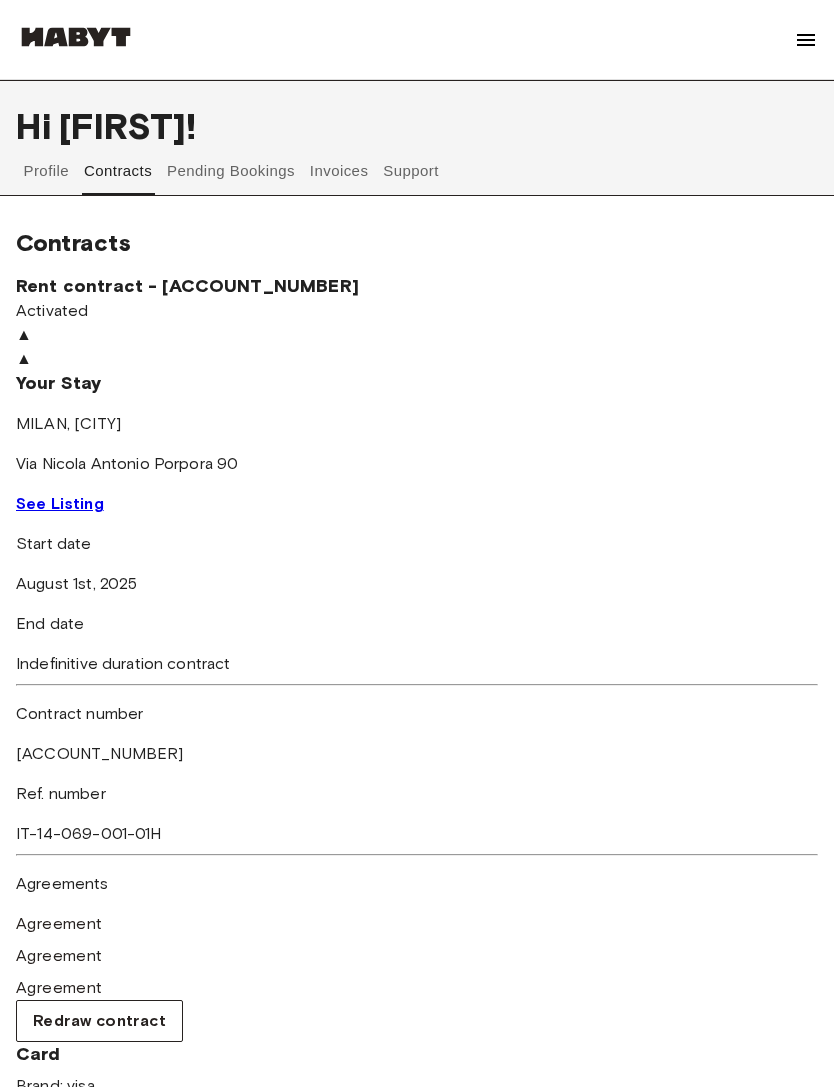 click on "Support" at bounding box center (411, 171) 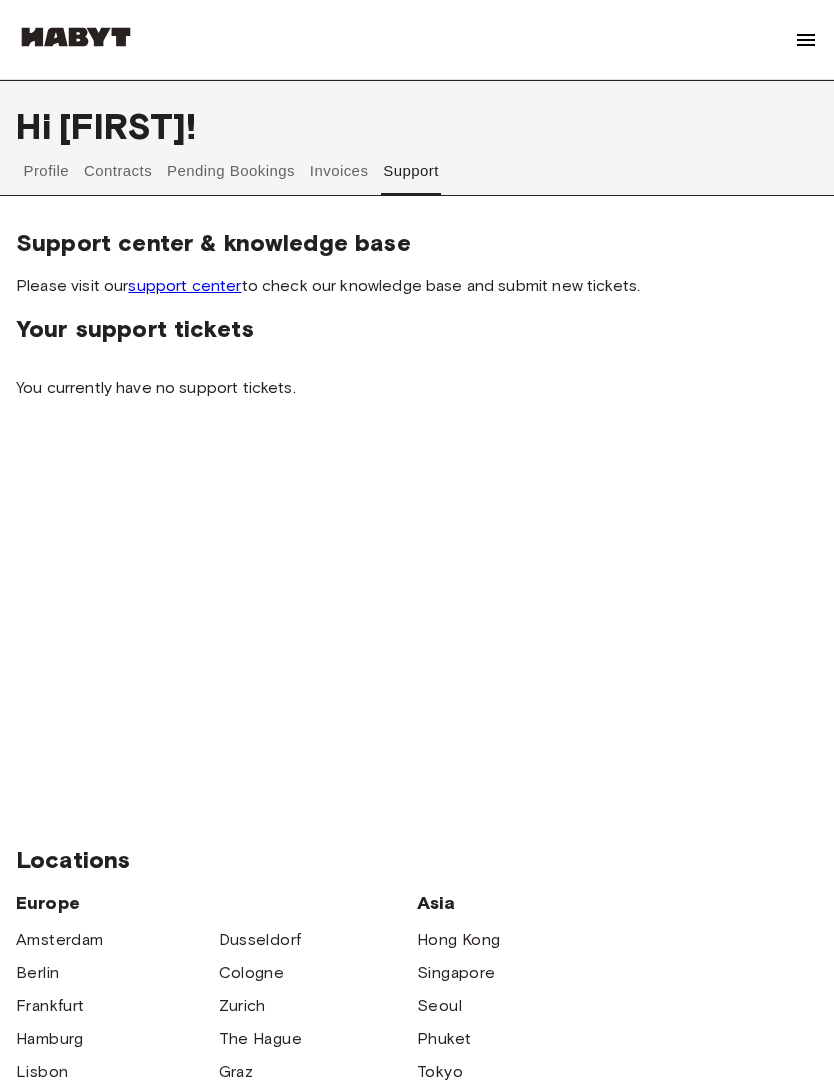 click on "support center" at bounding box center (184, 285) 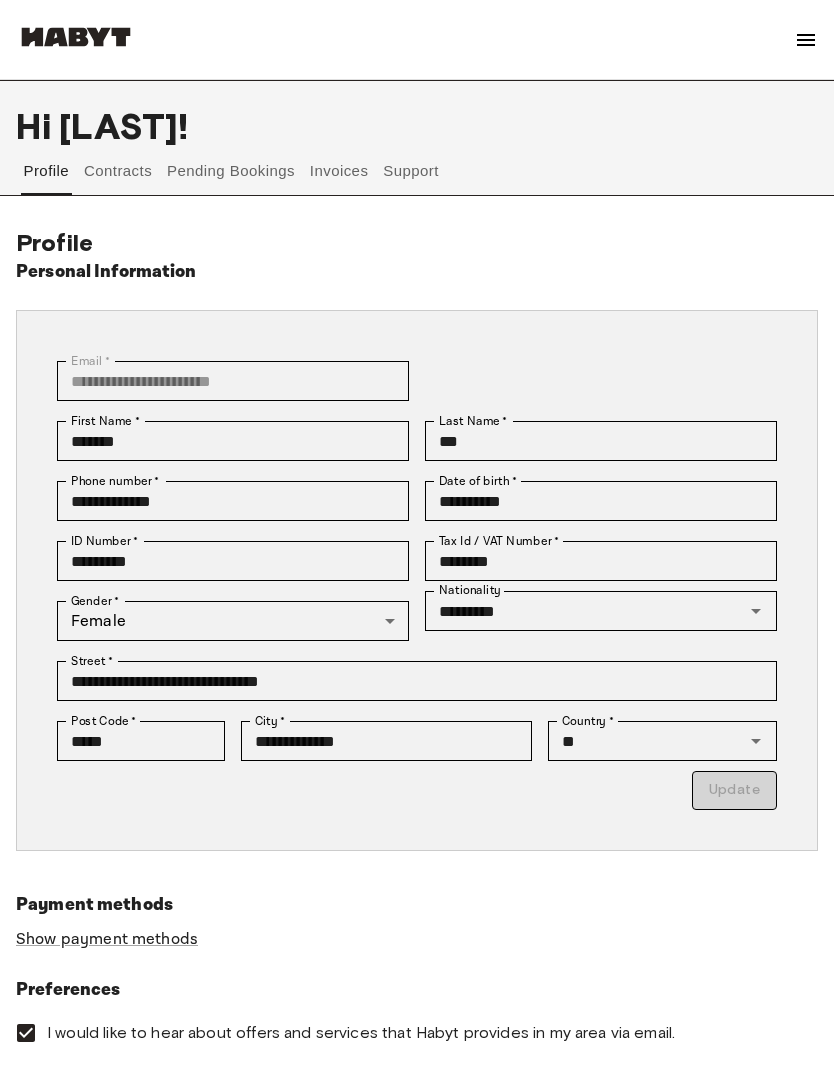 scroll, scrollTop: 42, scrollLeft: 0, axis: vertical 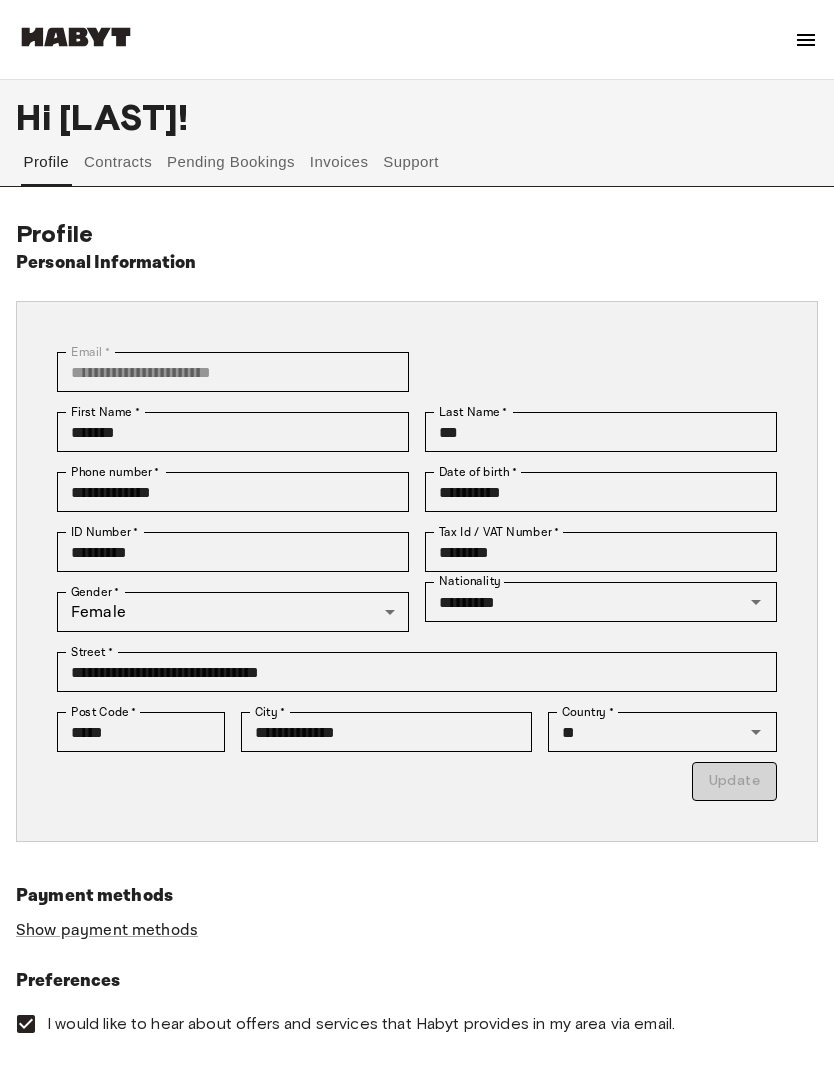 click on "Invoices" at bounding box center (338, 162) 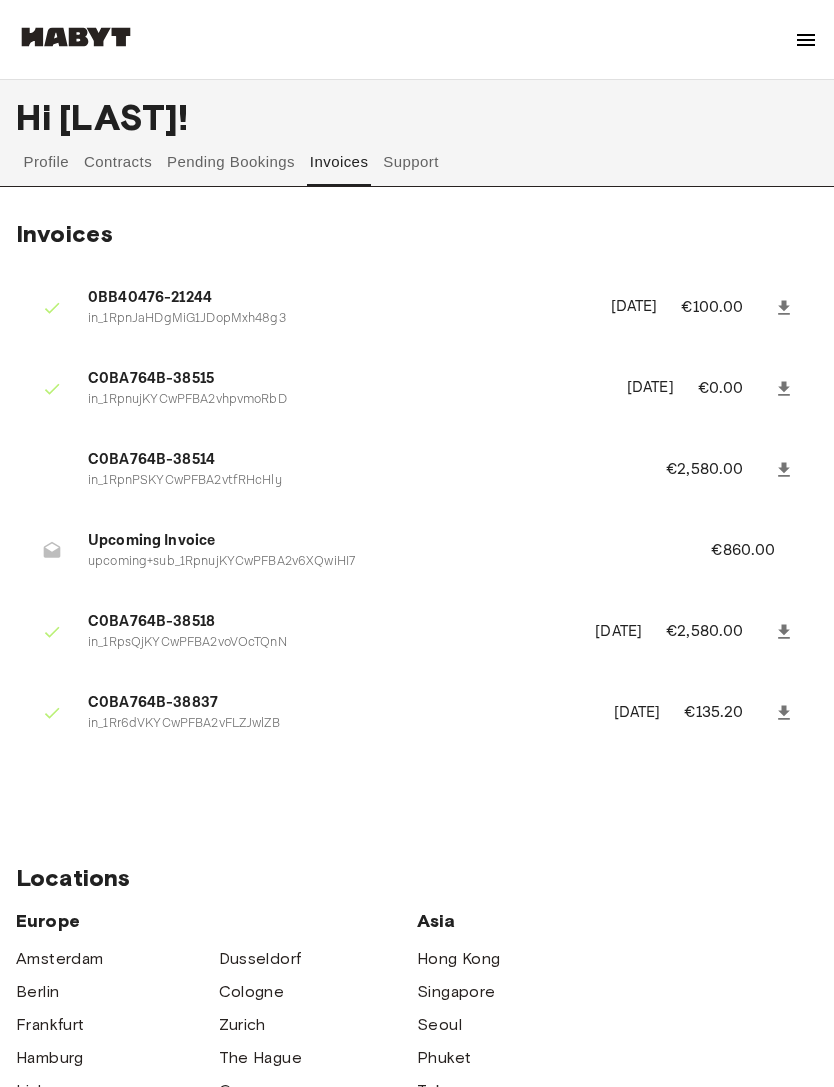 click on "in_[ID]" at bounding box center (339, 724) 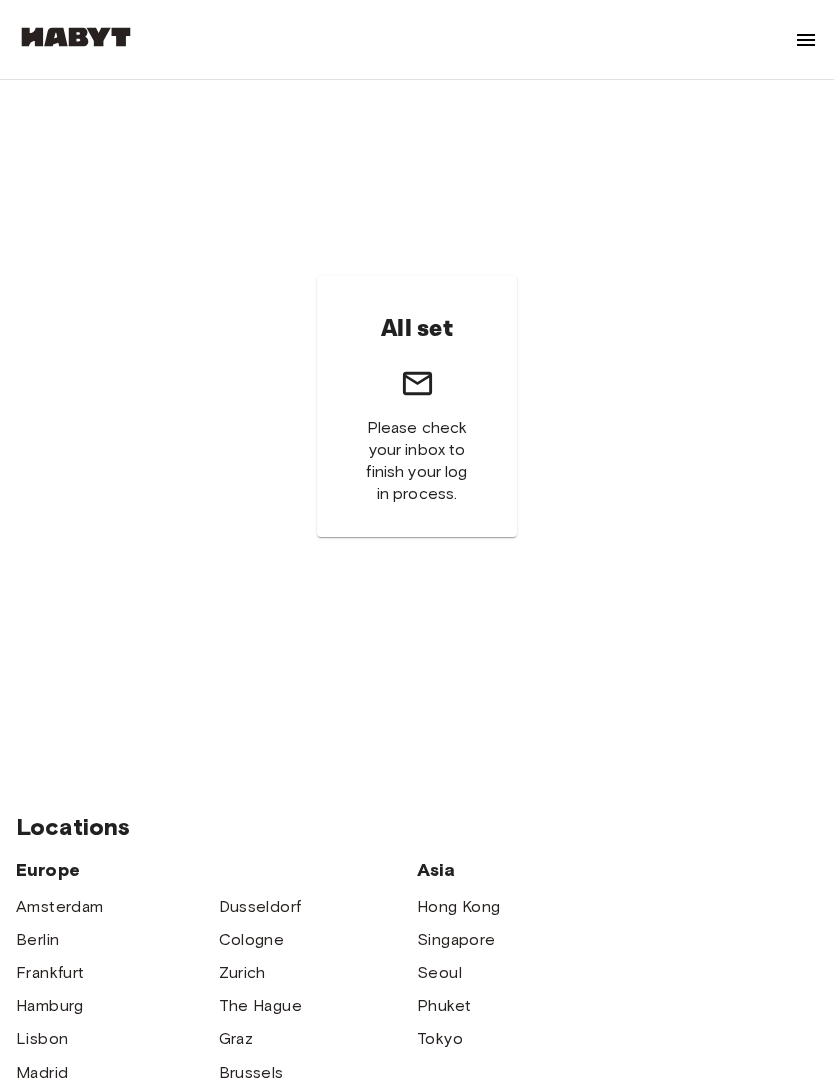 scroll, scrollTop: 0, scrollLeft: 0, axis: both 